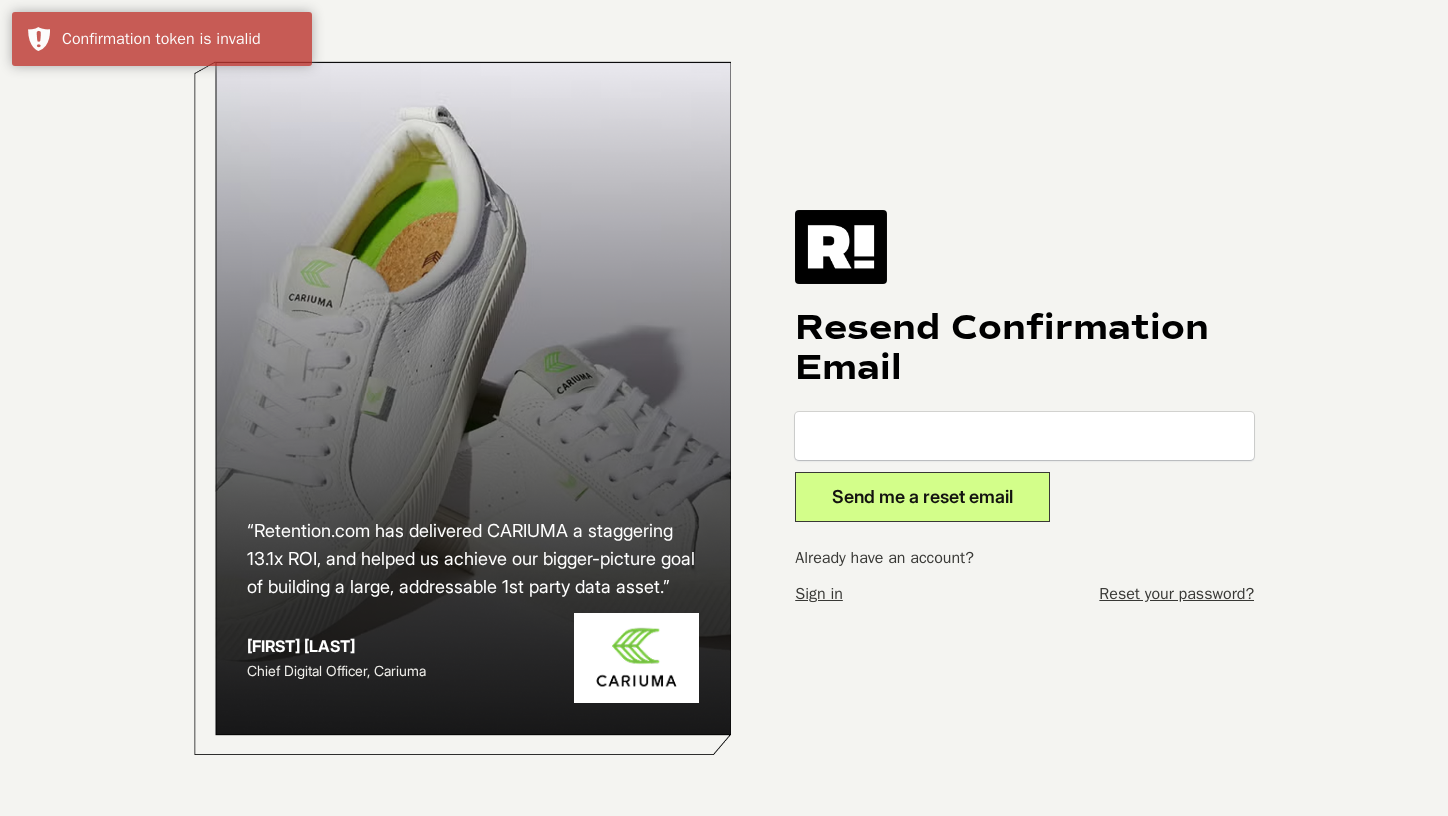 scroll, scrollTop: 0, scrollLeft: 0, axis: both 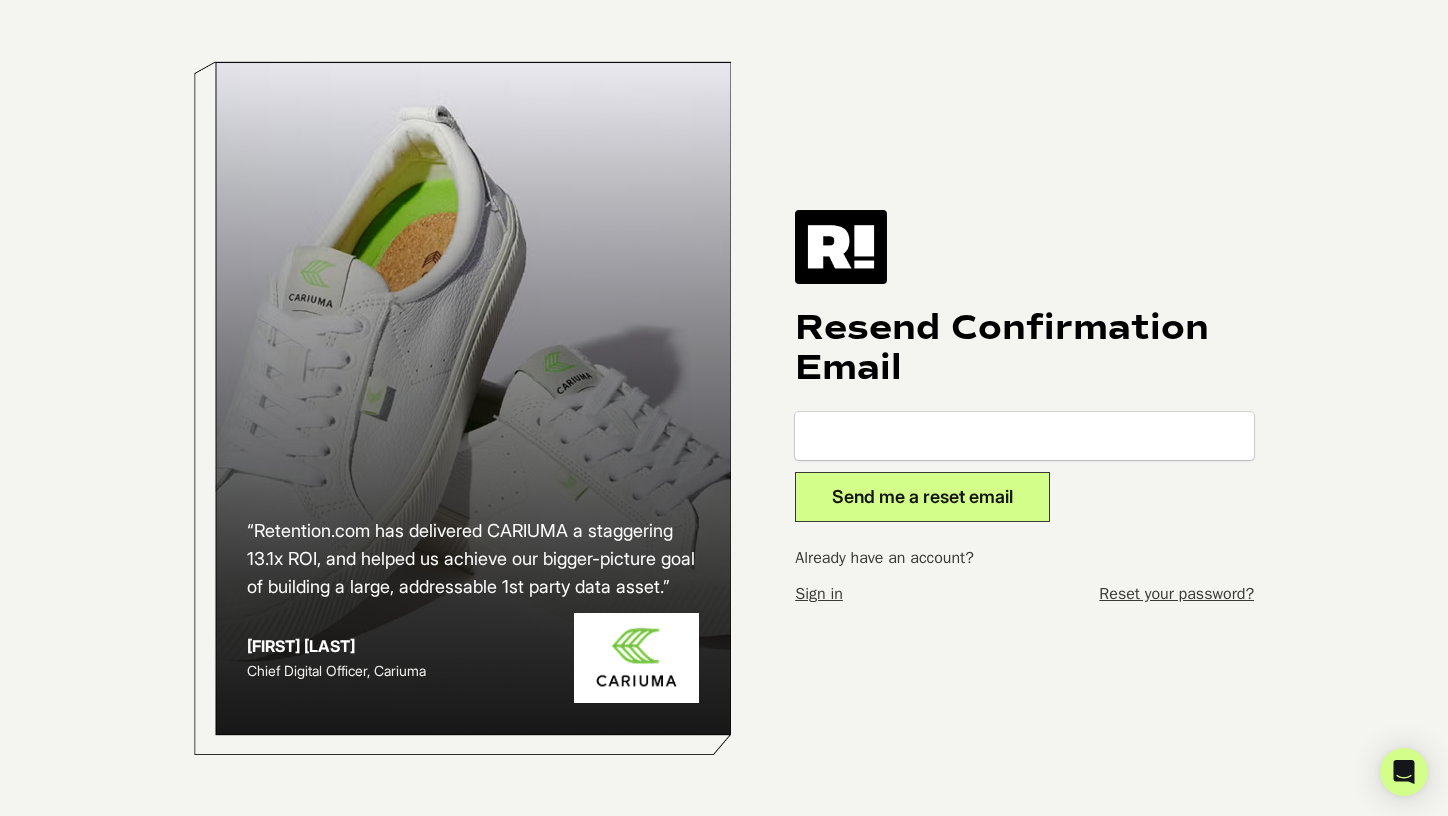 click on "Sign in" at bounding box center [819, 594] 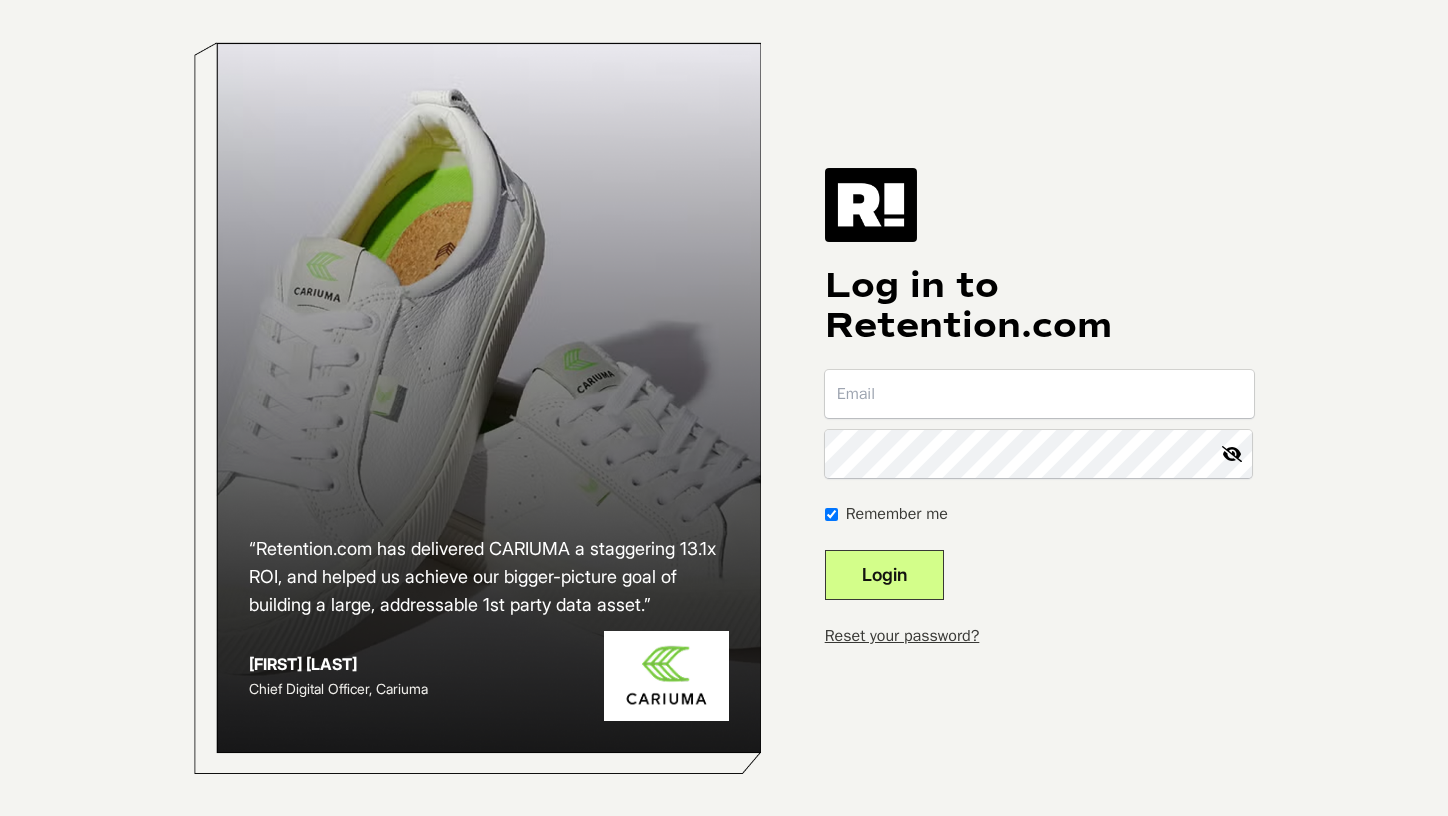 scroll, scrollTop: 0, scrollLeft: 0, axis: both 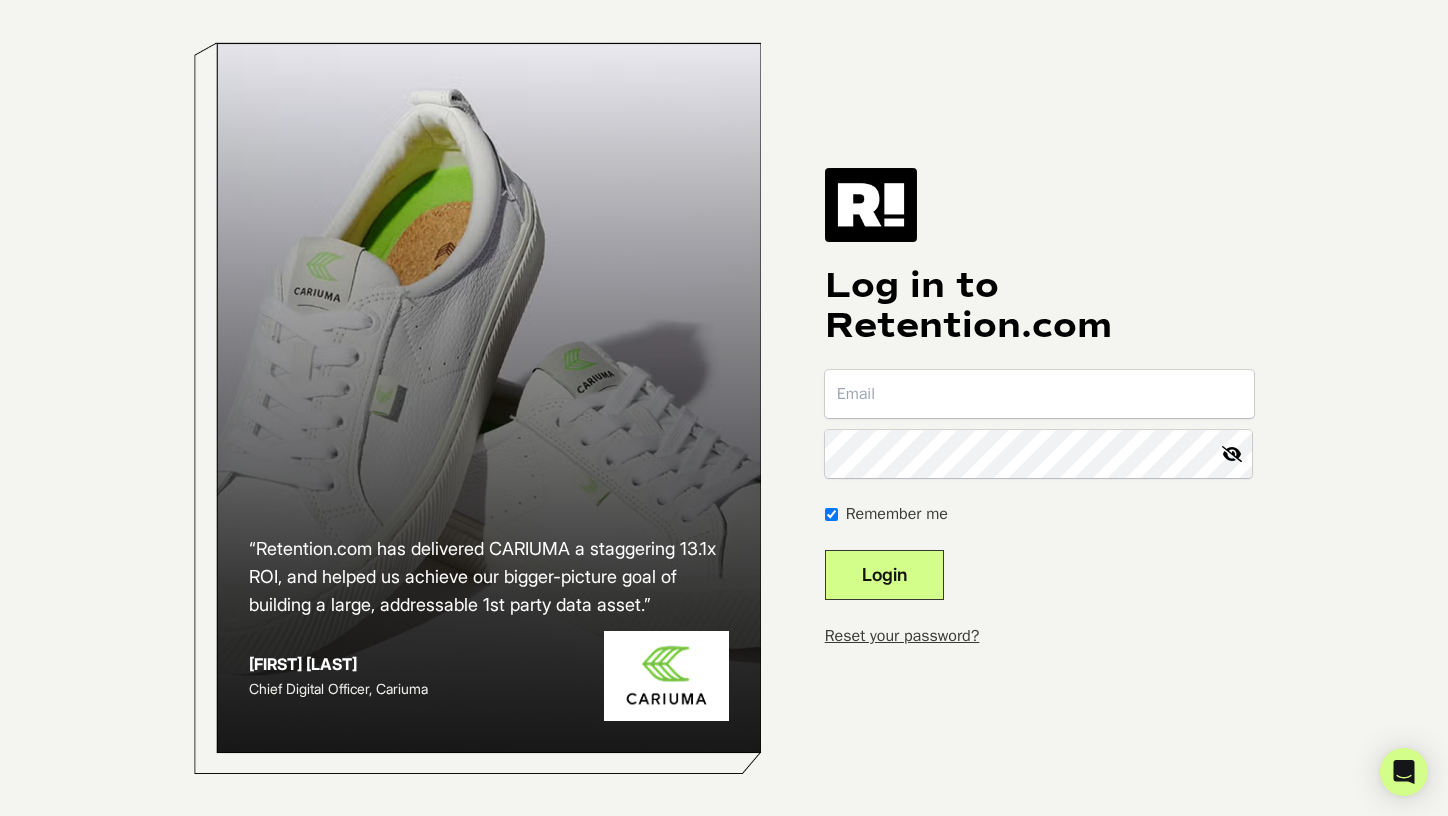 click at bounding box center [1039, 394] 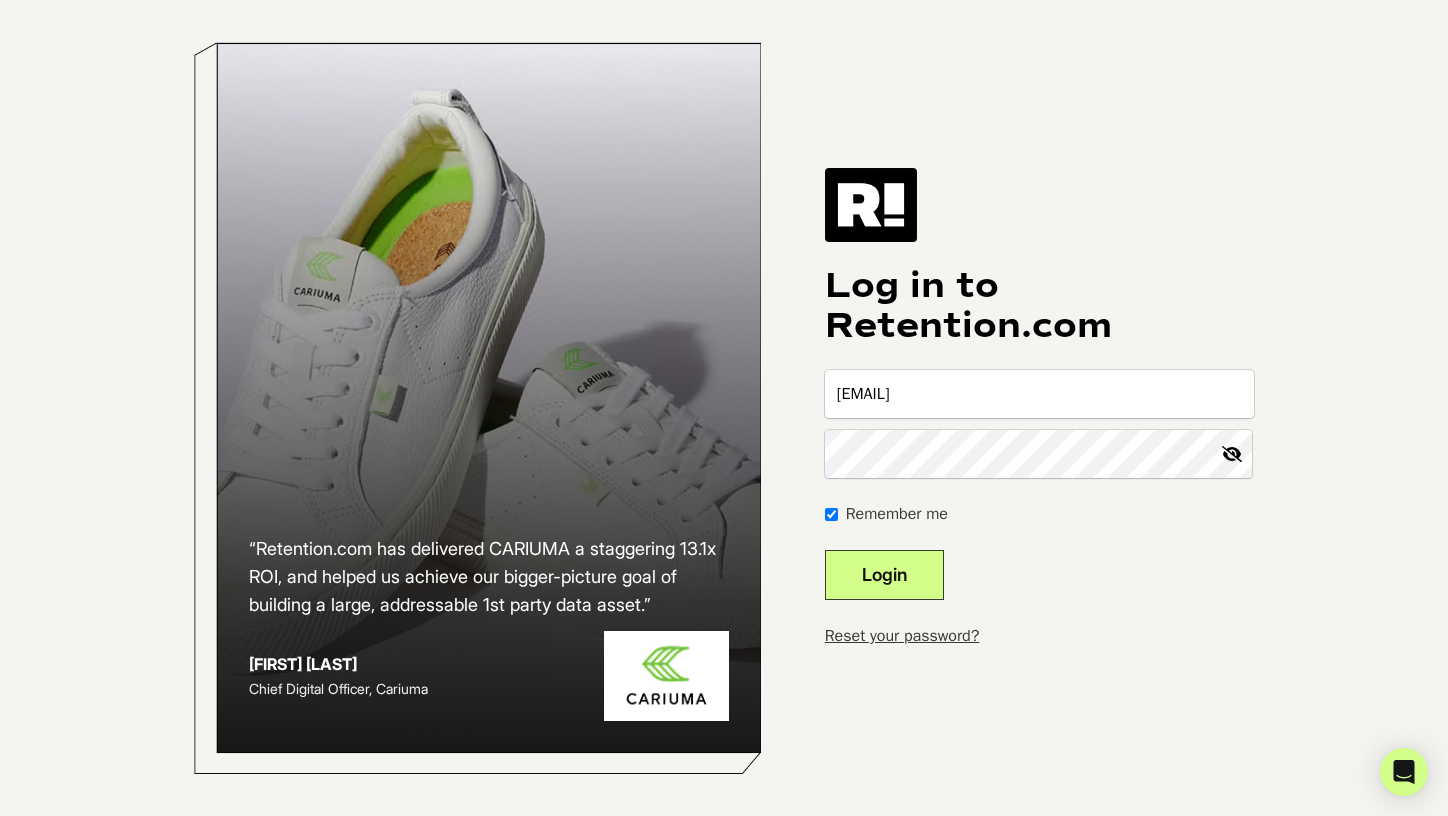 type on "[EMAIL]" 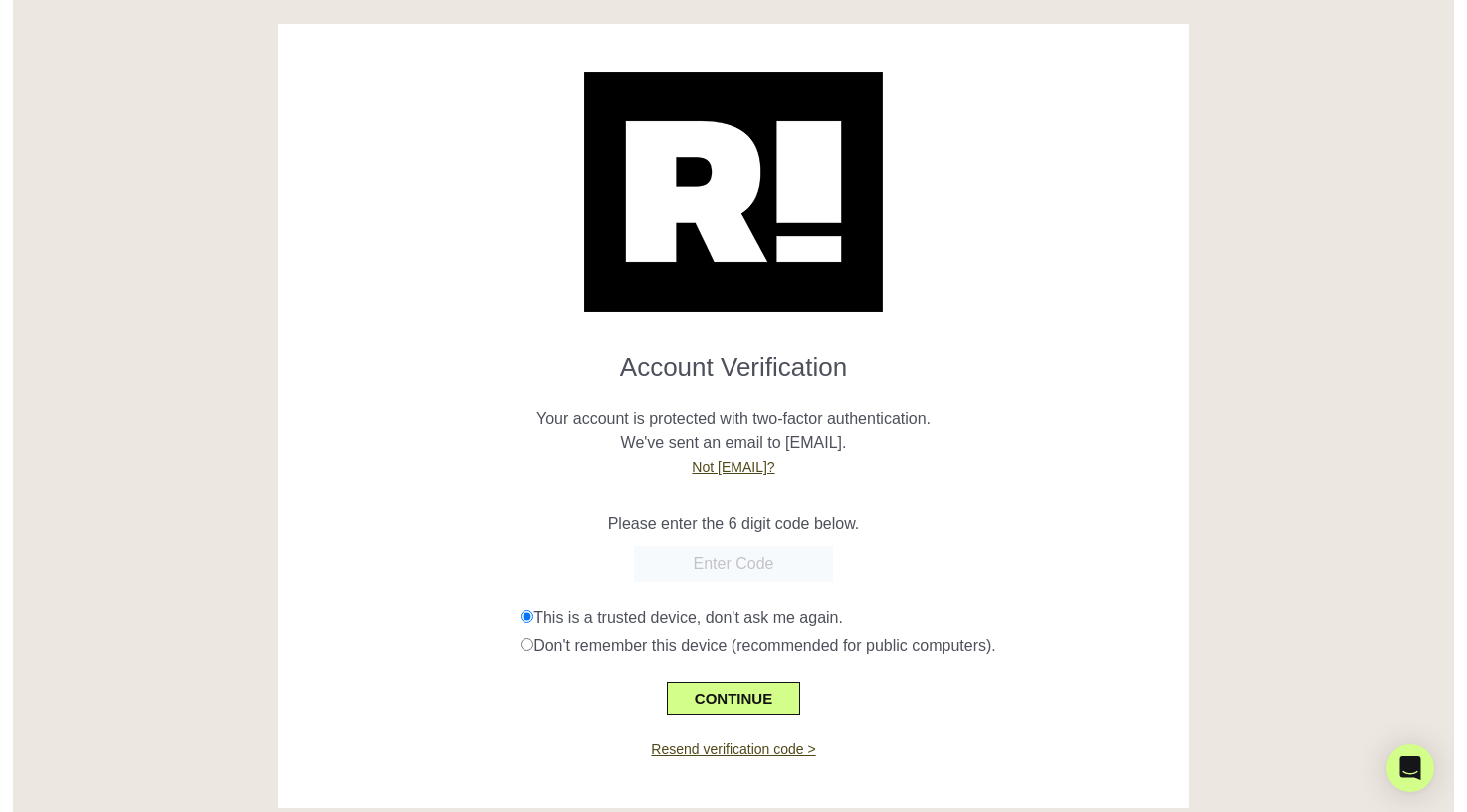 scroll, scrollTop: 0, scrollLeft: 0, axis: both 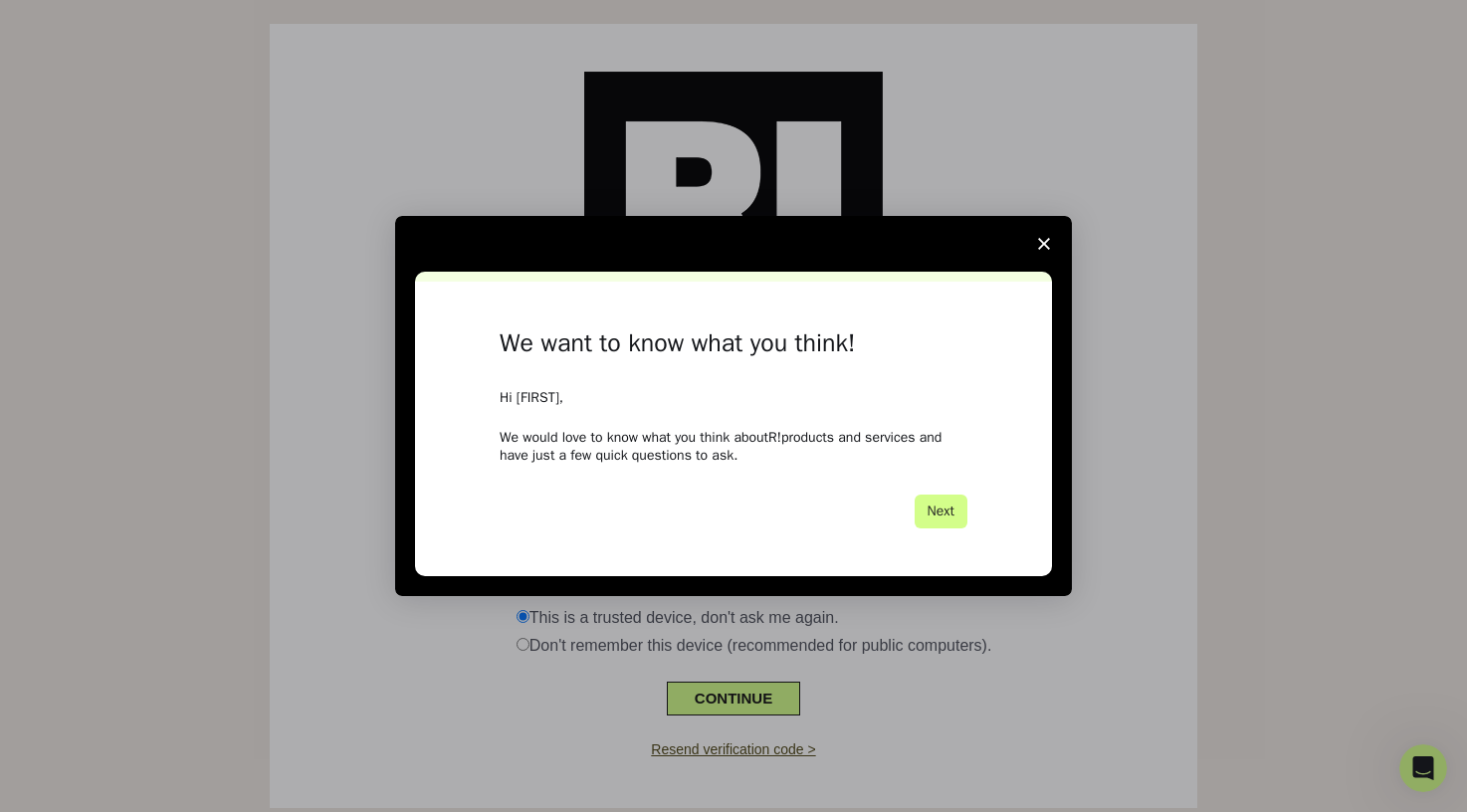 click 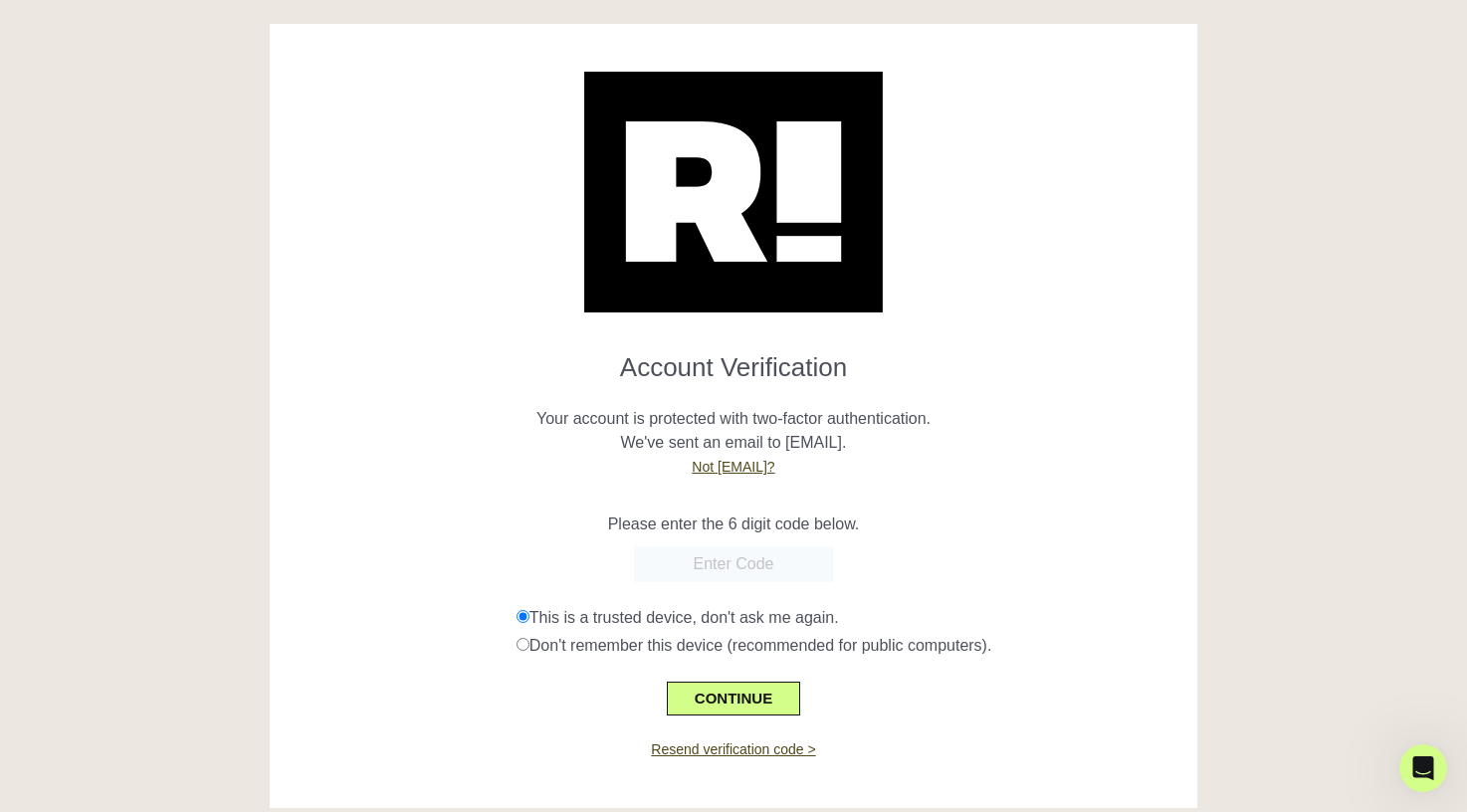 click at bounding box center [734, 564] 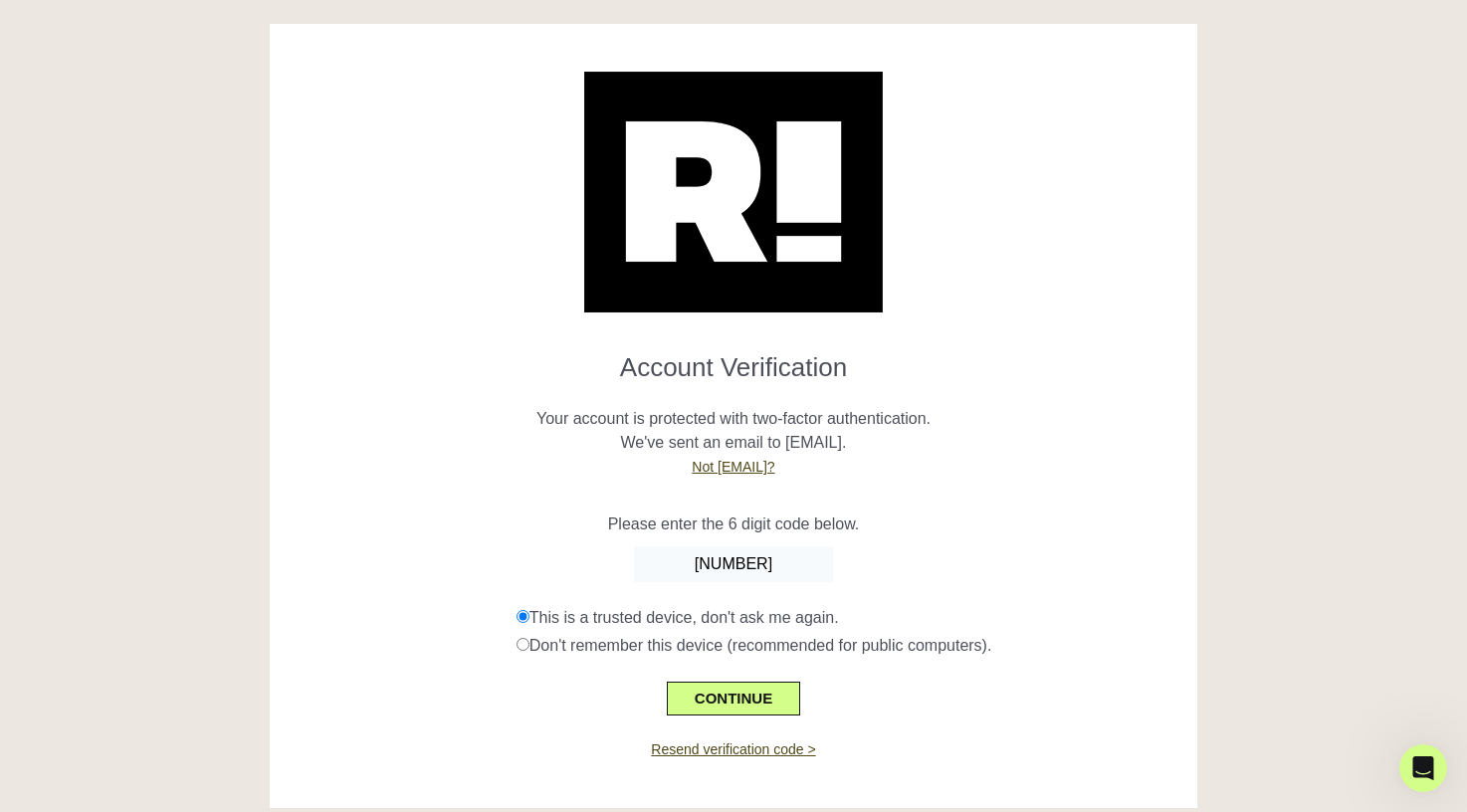 type on "[NUMBER]" 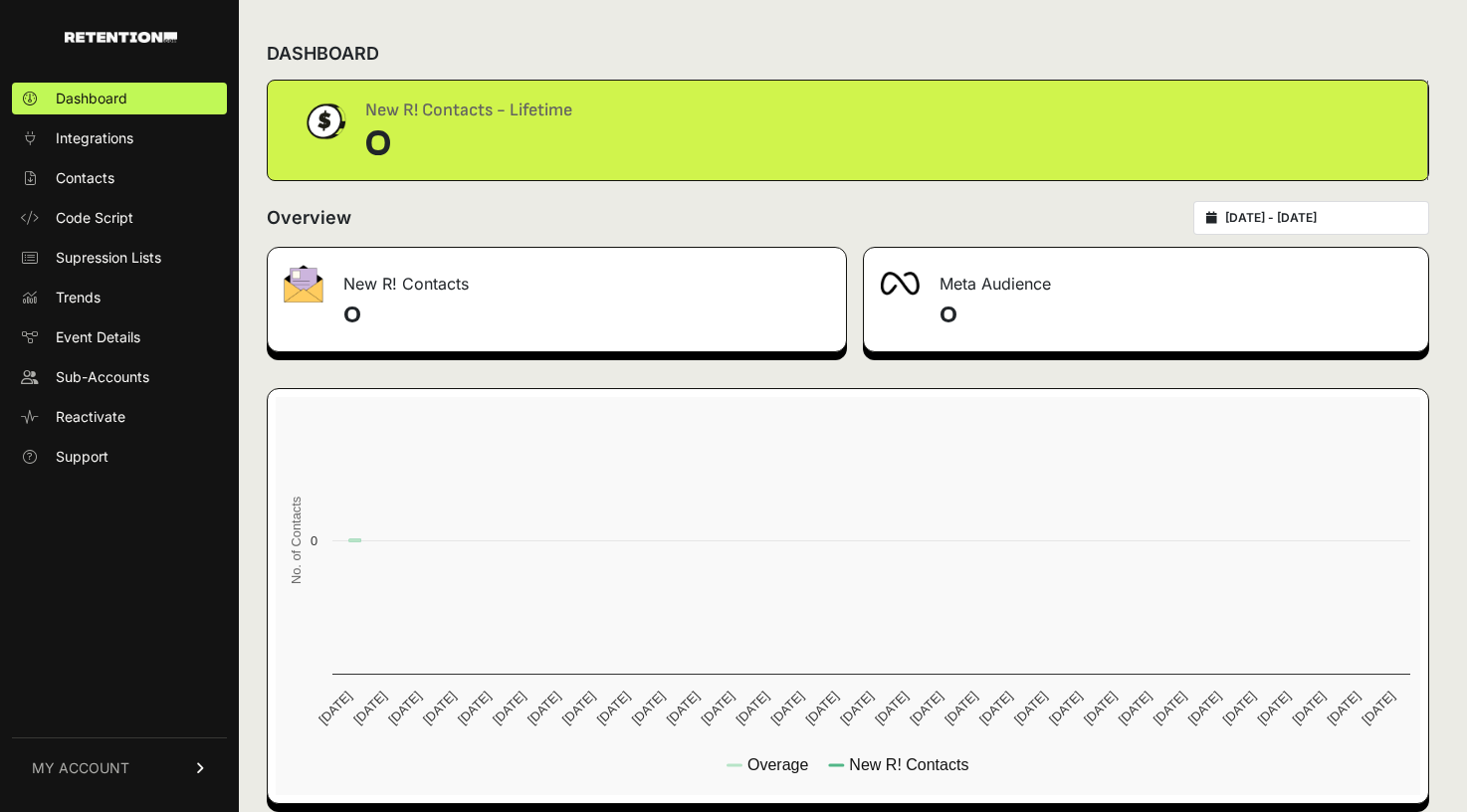 scroll, scrollTop: 0, scrollLeft: 0, axis: both 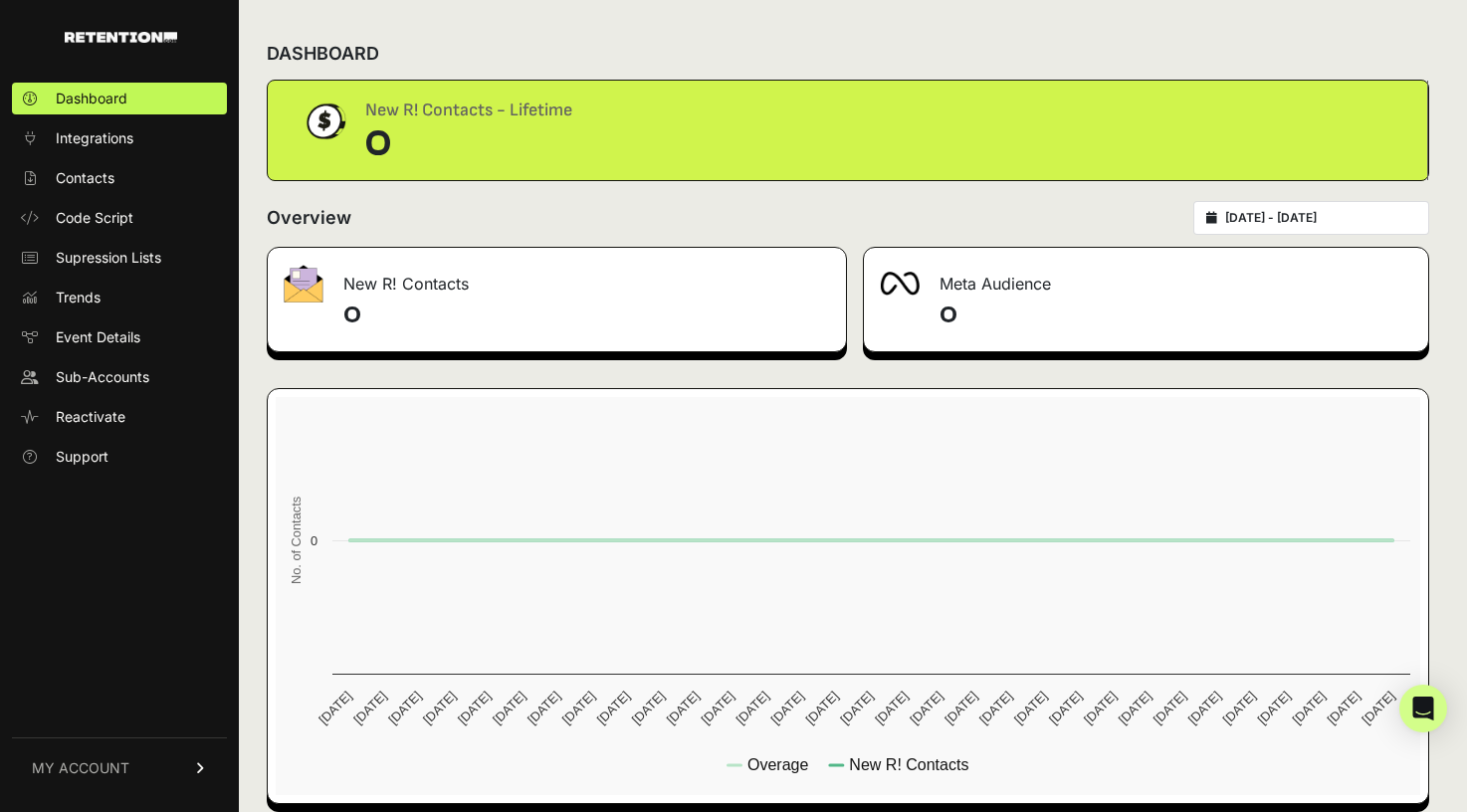 click on "MY ACCOUNT" at bounding box center [81, 768] 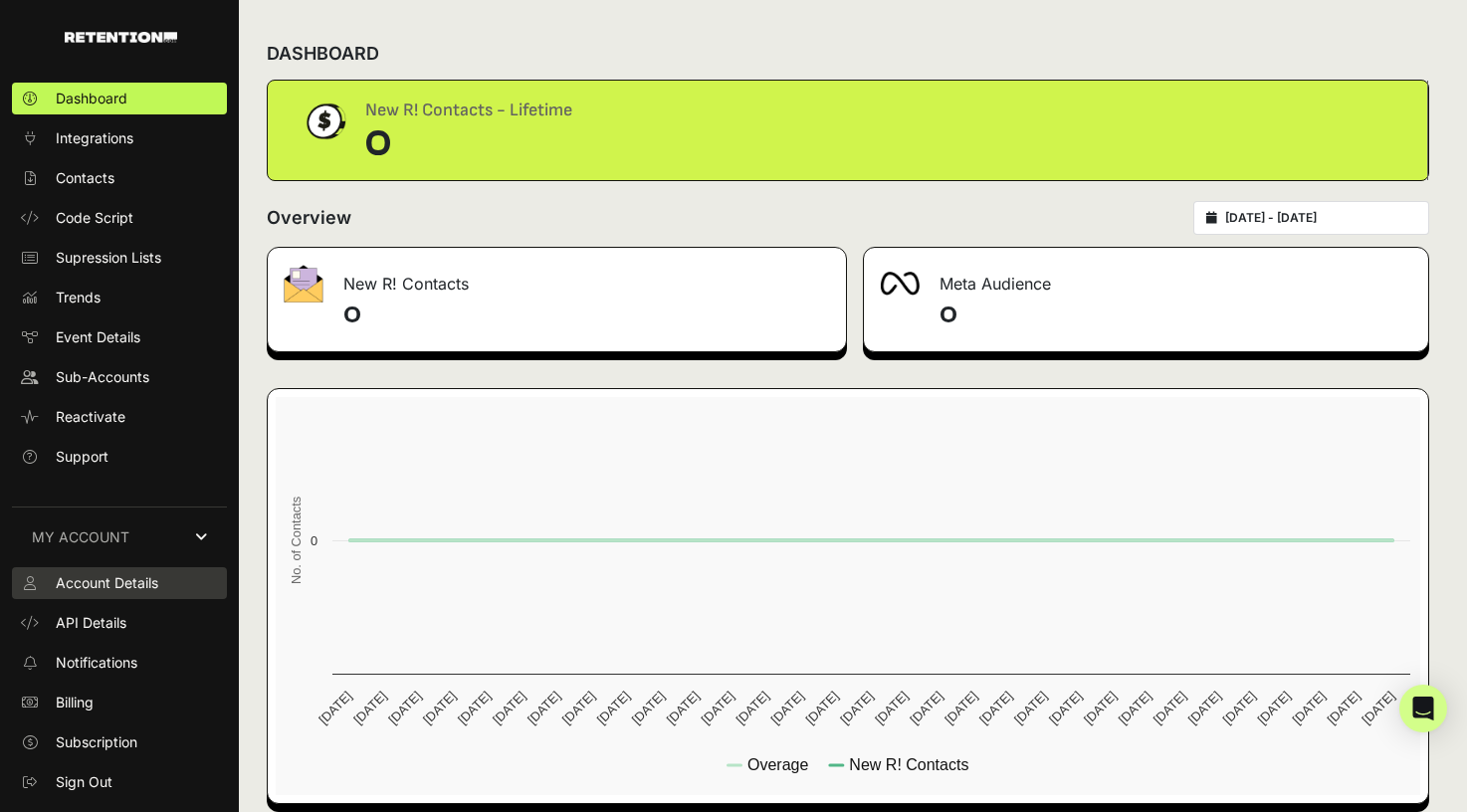 click on "Account Details" at bounding box center (106, 583) 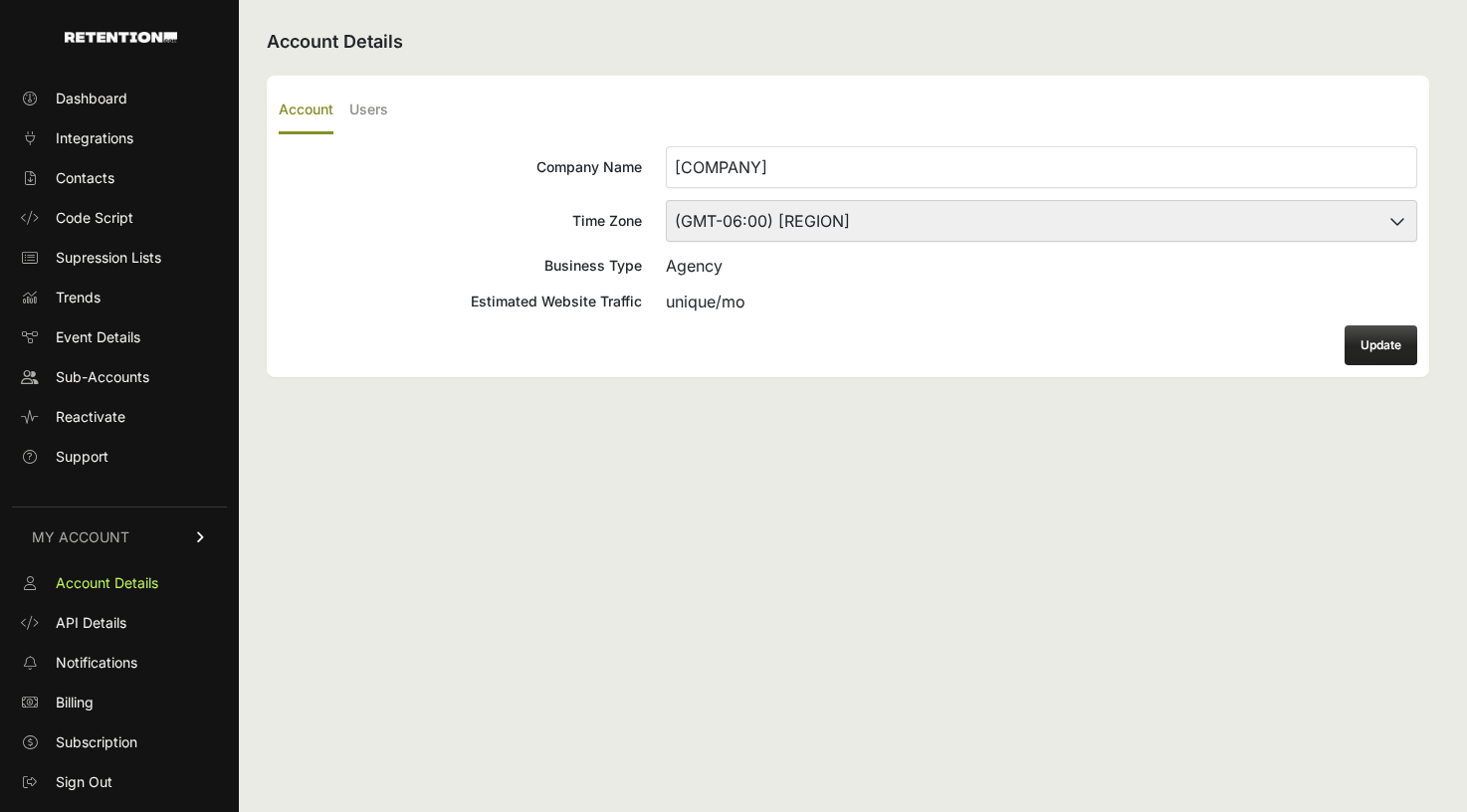 scroll, scrollTop: 0, scrollLeft: 0, axis: both 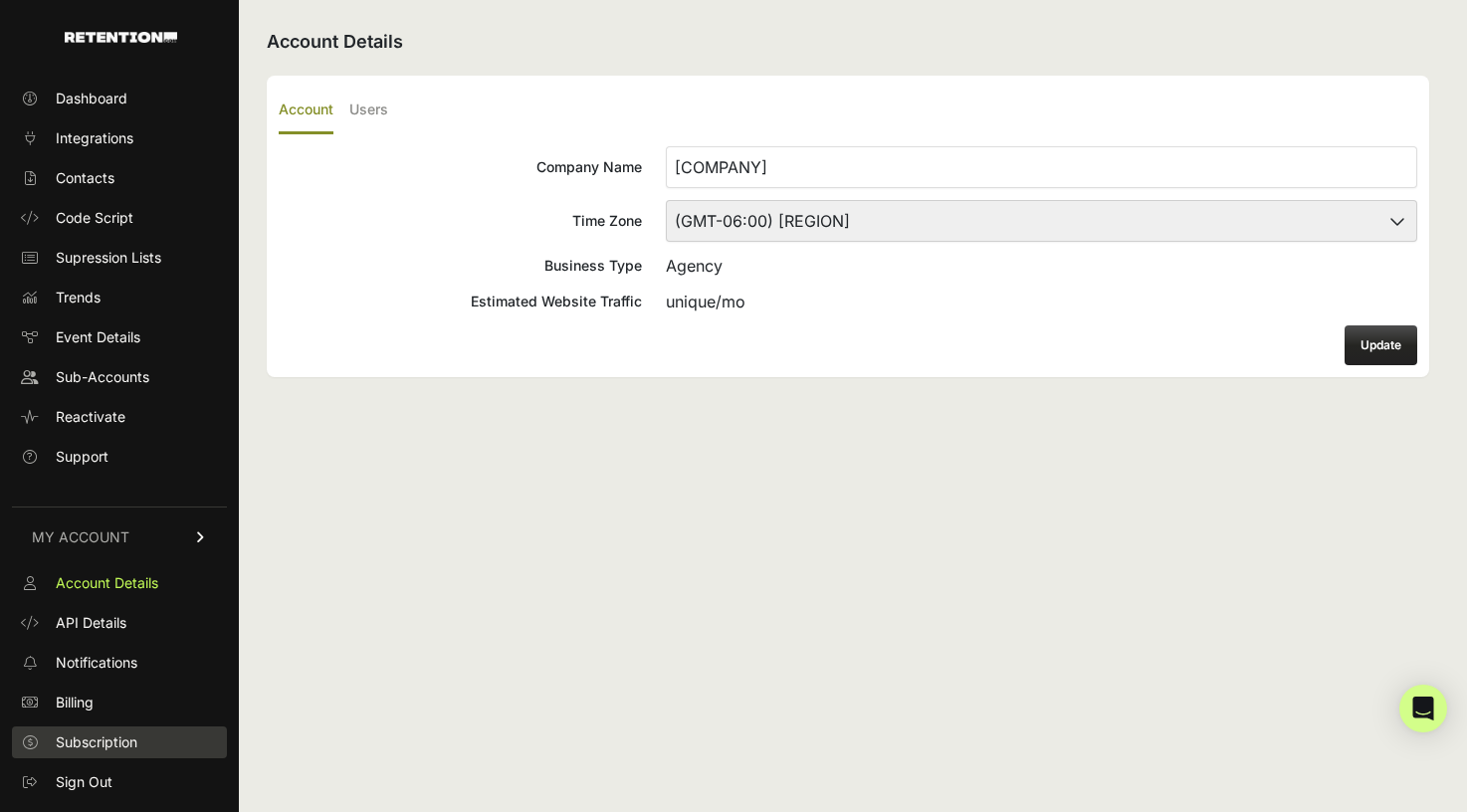 click on "Subscription" at bounding box center [97, 742] 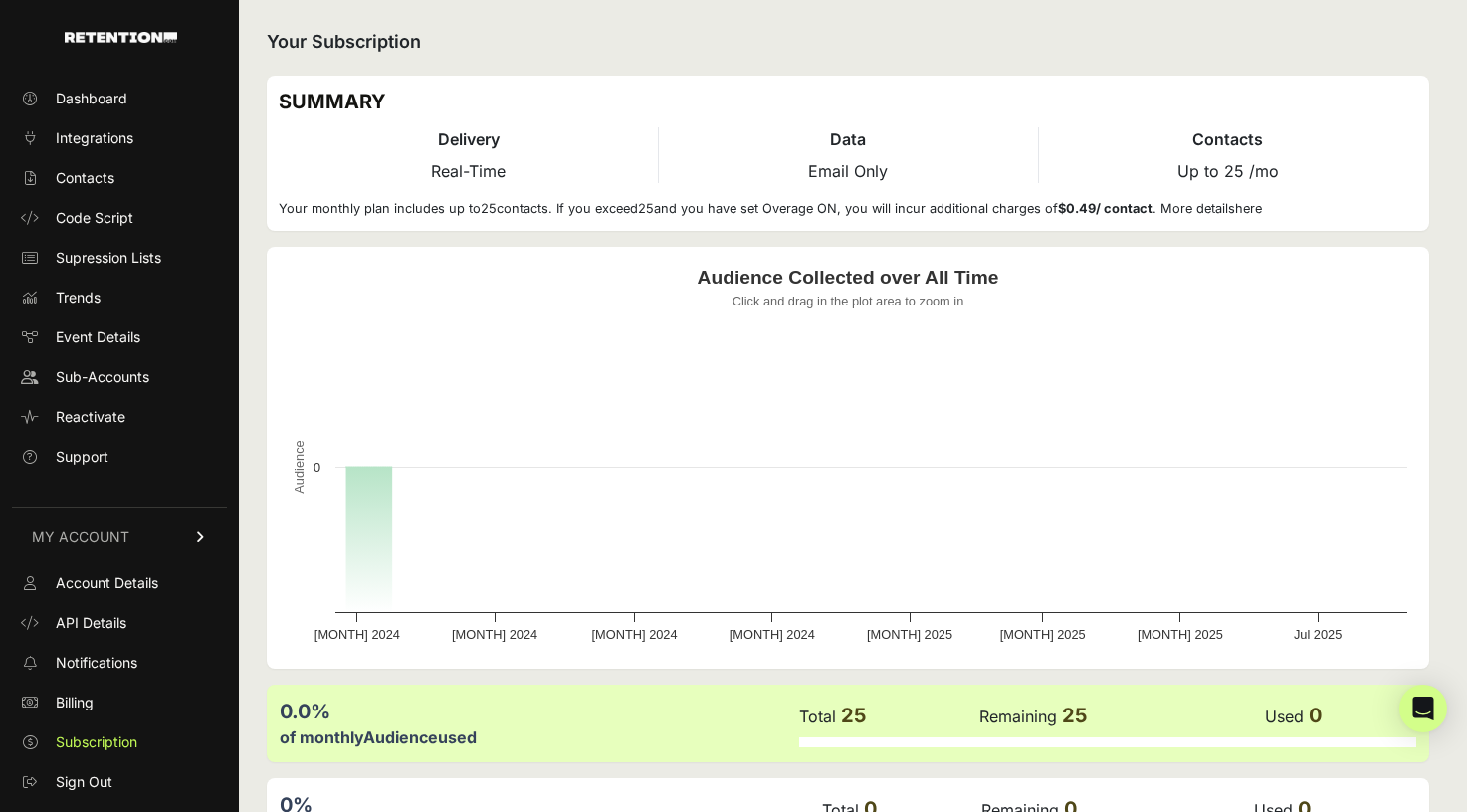 scroll, scrollTop: 0, scrollLeft: 0, axis: both 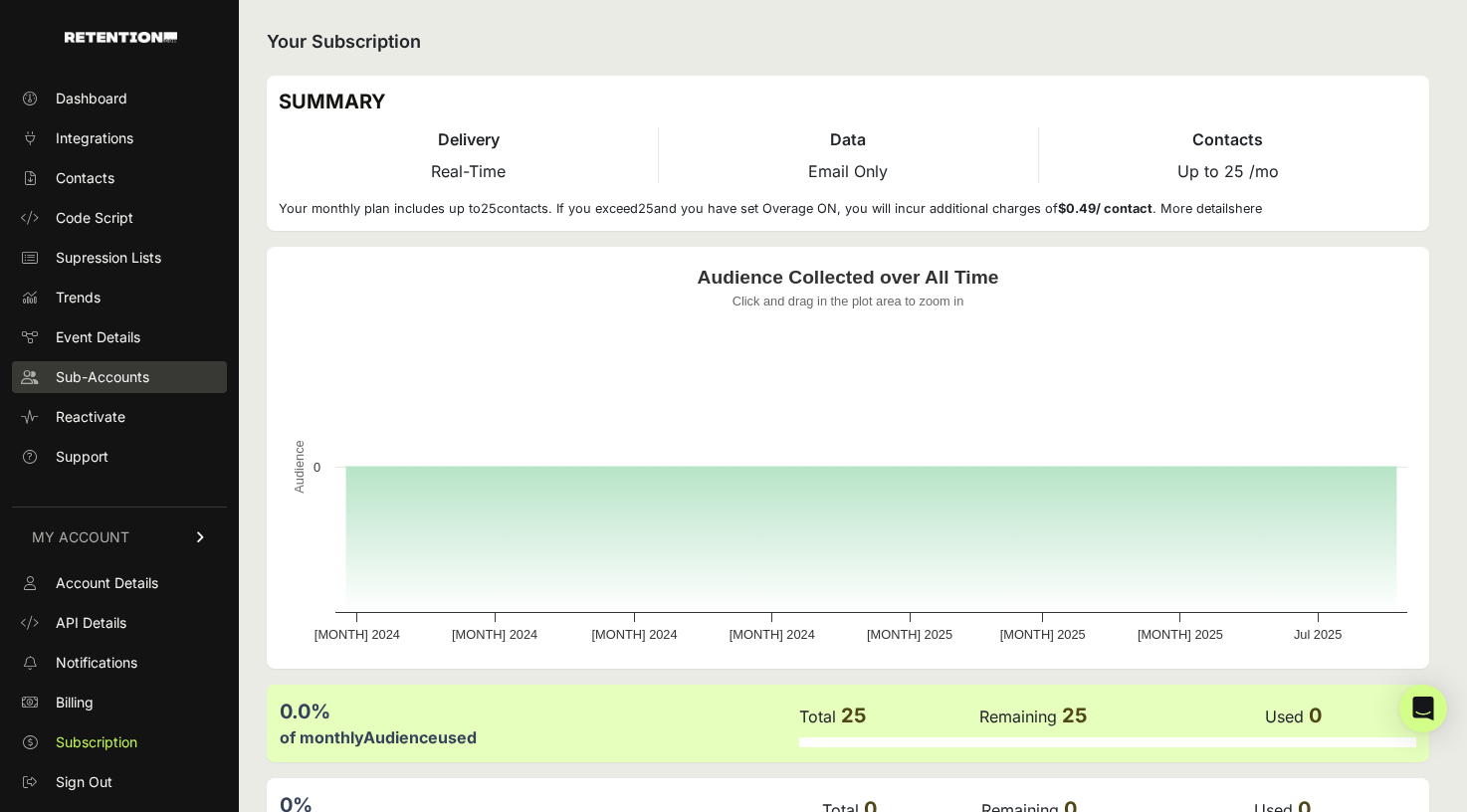 click on "Sub-Accounts" at bounding box center [103, 377] 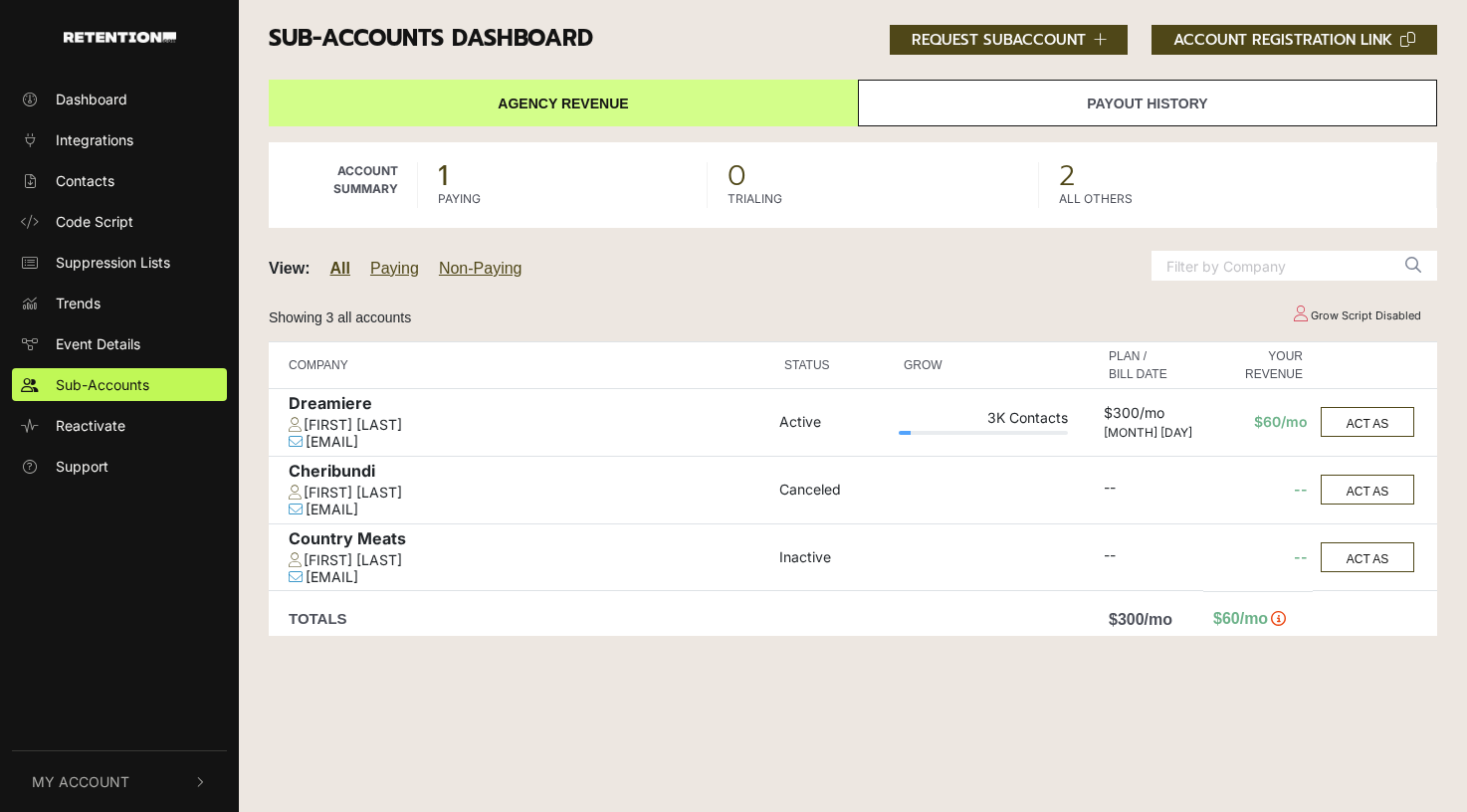 scroll, scrollTop: 0, scrollLeft: 0, axis: both 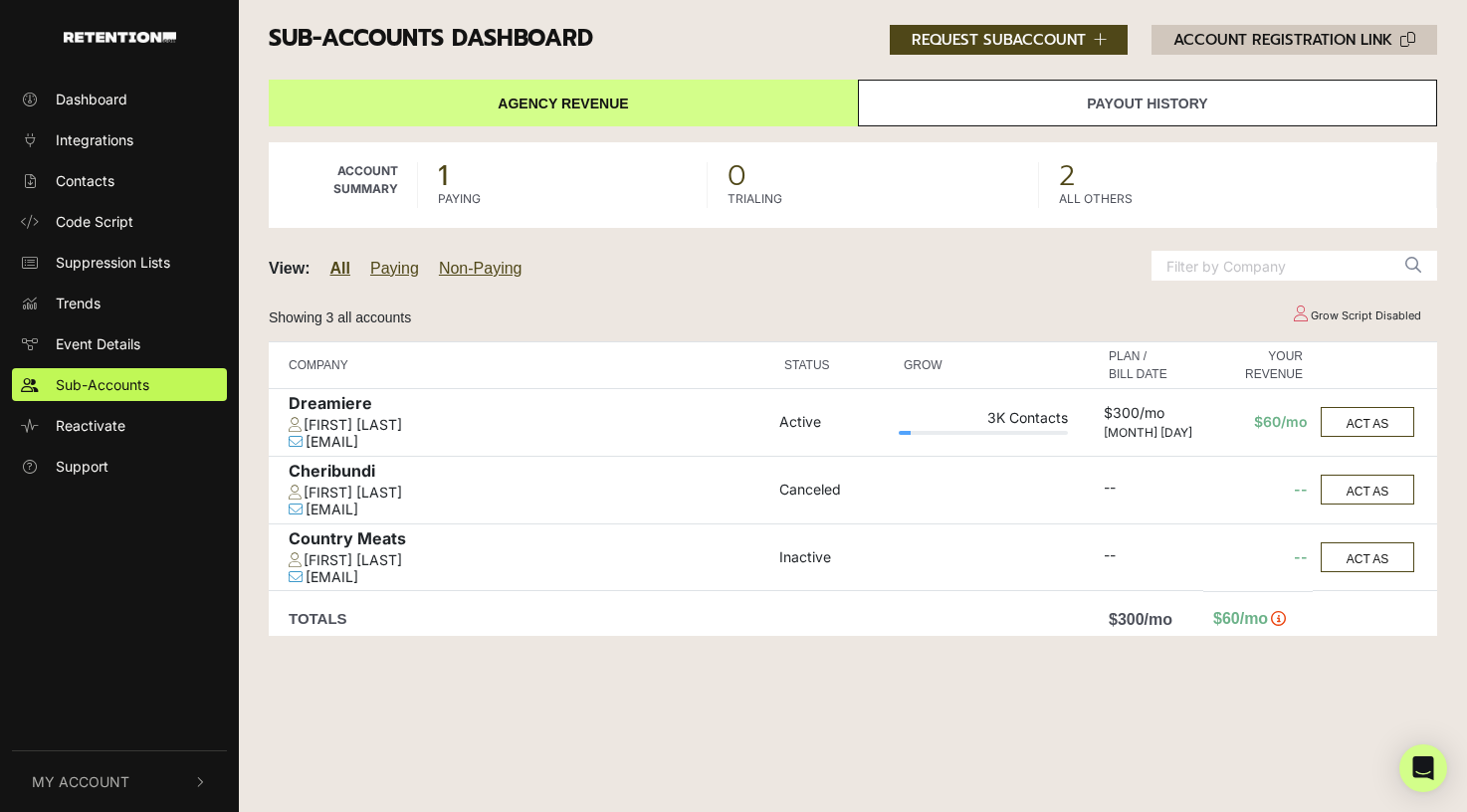 click on "ACCOUNT REGISTRATION LINK" at bounding box center (1294, 40) 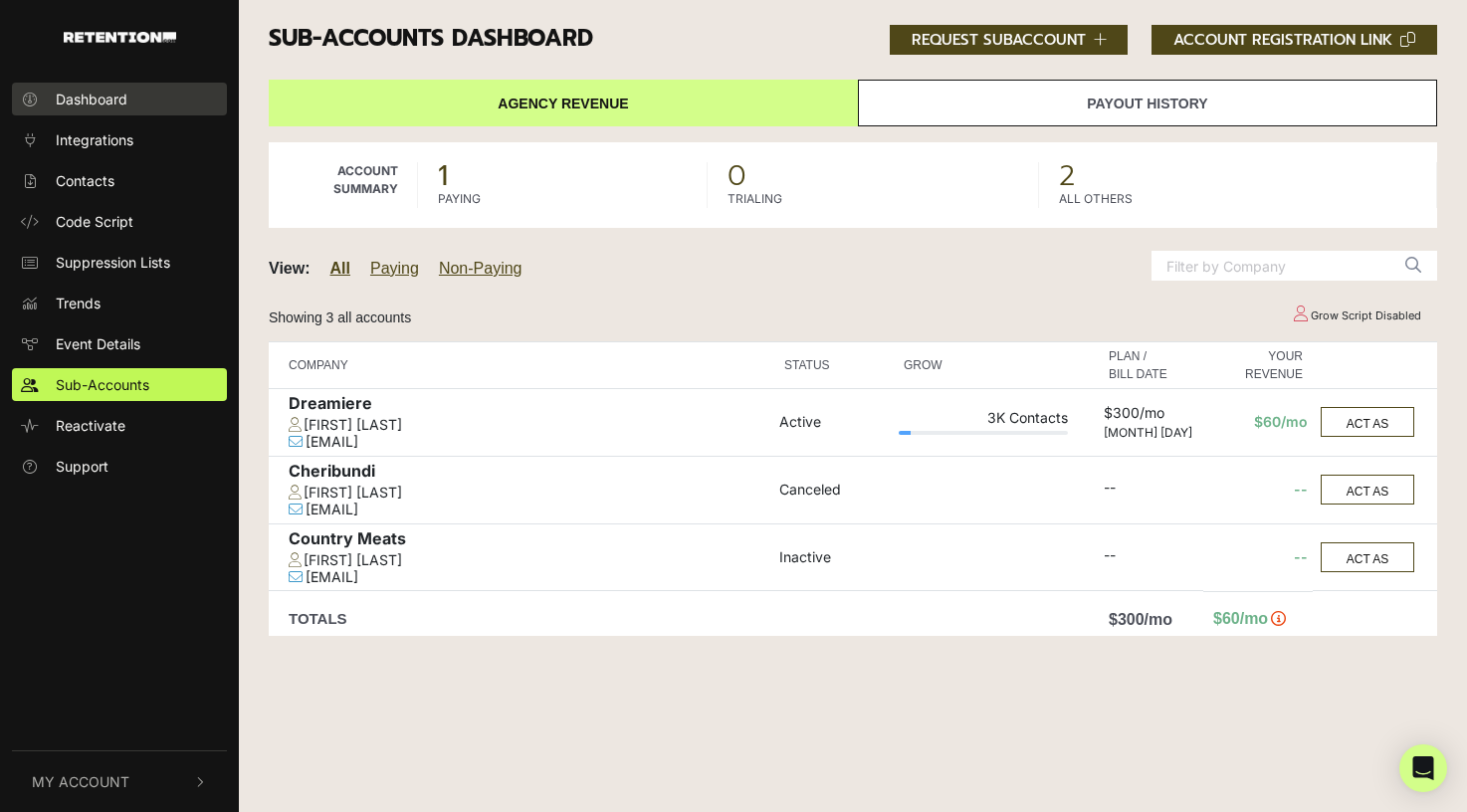 click on "Dashboard" at bounding box center [119, 99] 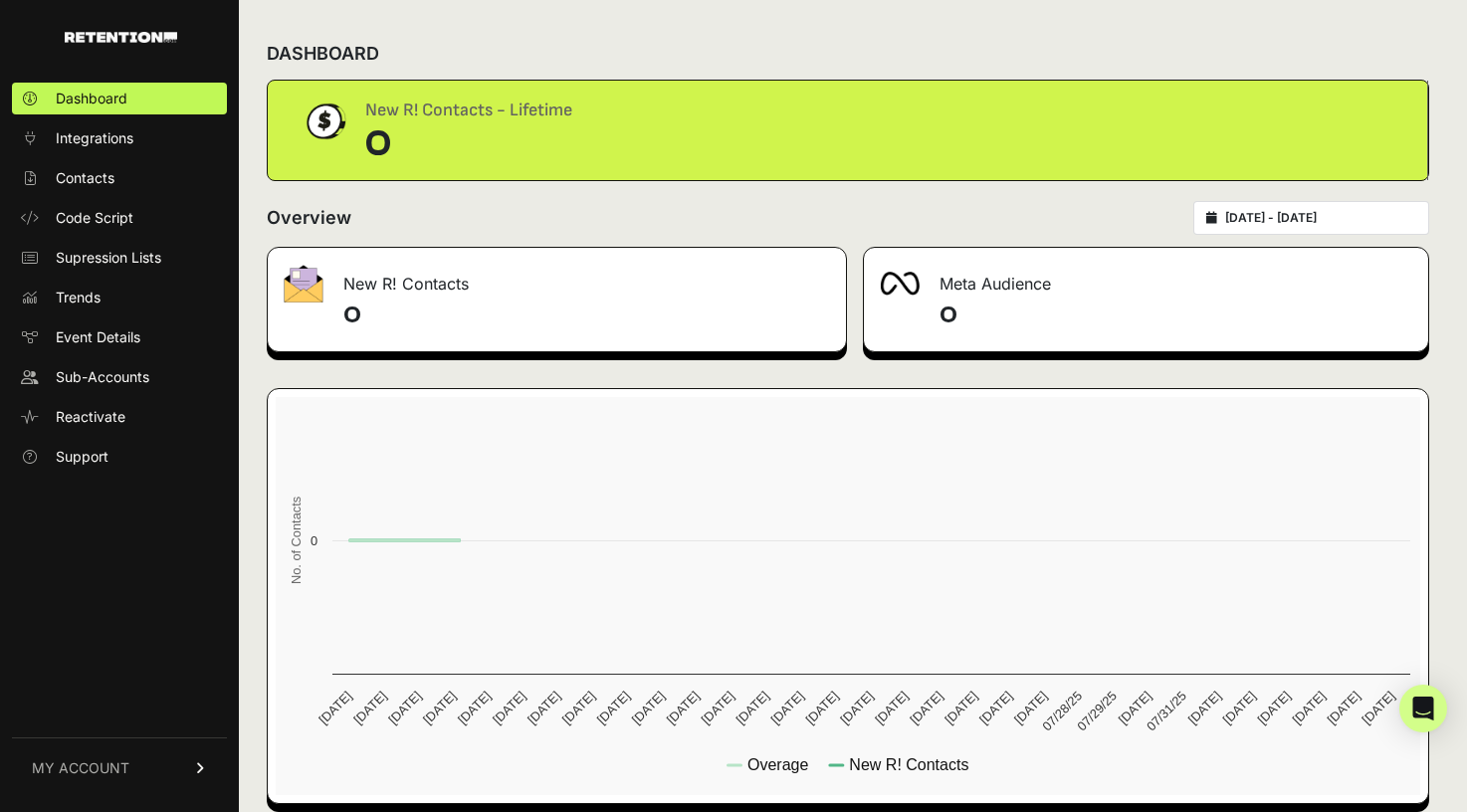 scroll, scrollTop: 0, scrollLeft: 0, axis: both 